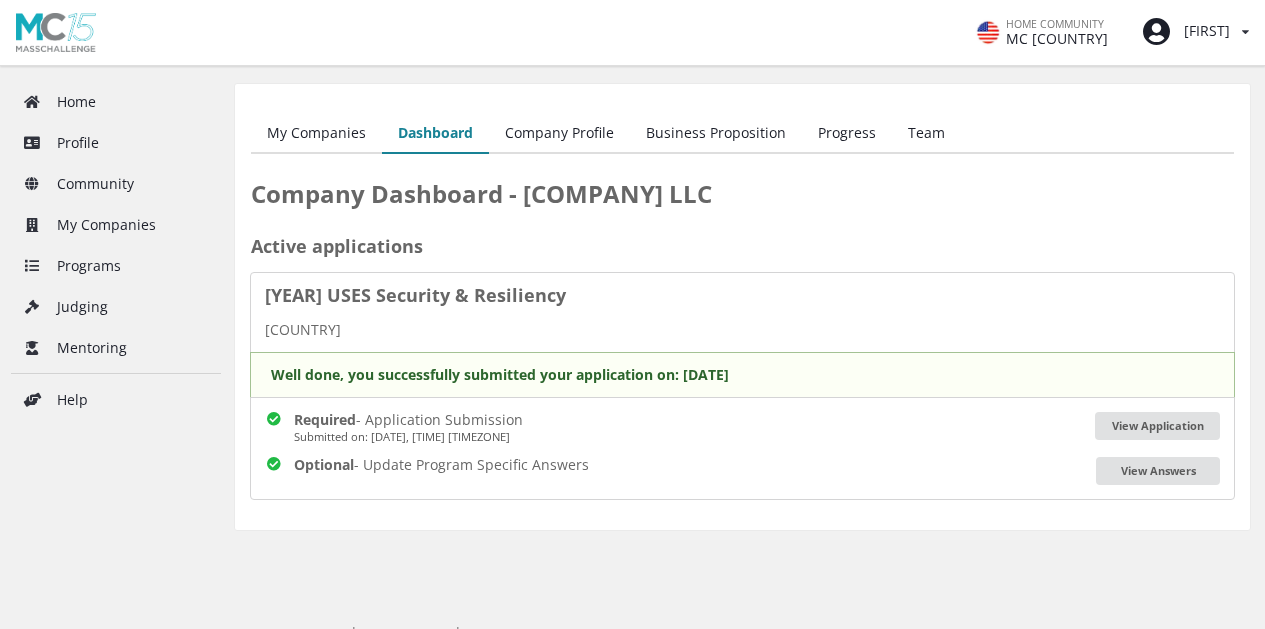 scroll, scrollTop: 0, scrollLeft: 0, axis: both 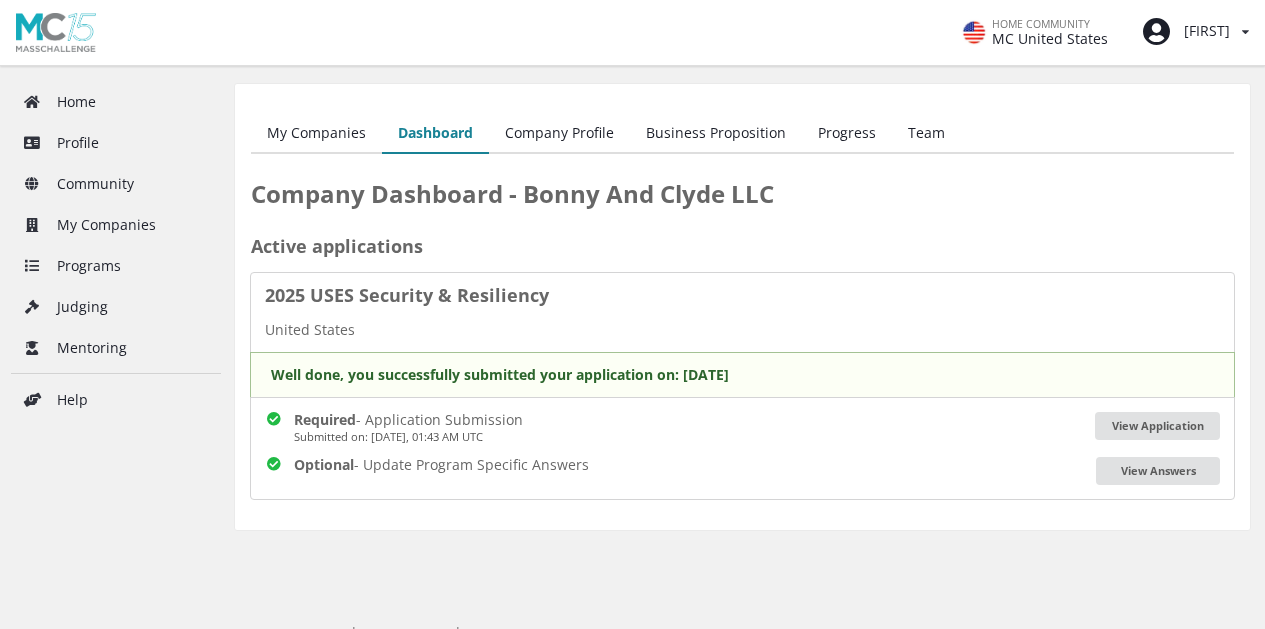 click on "Progress" at bounding box center (847, 134) 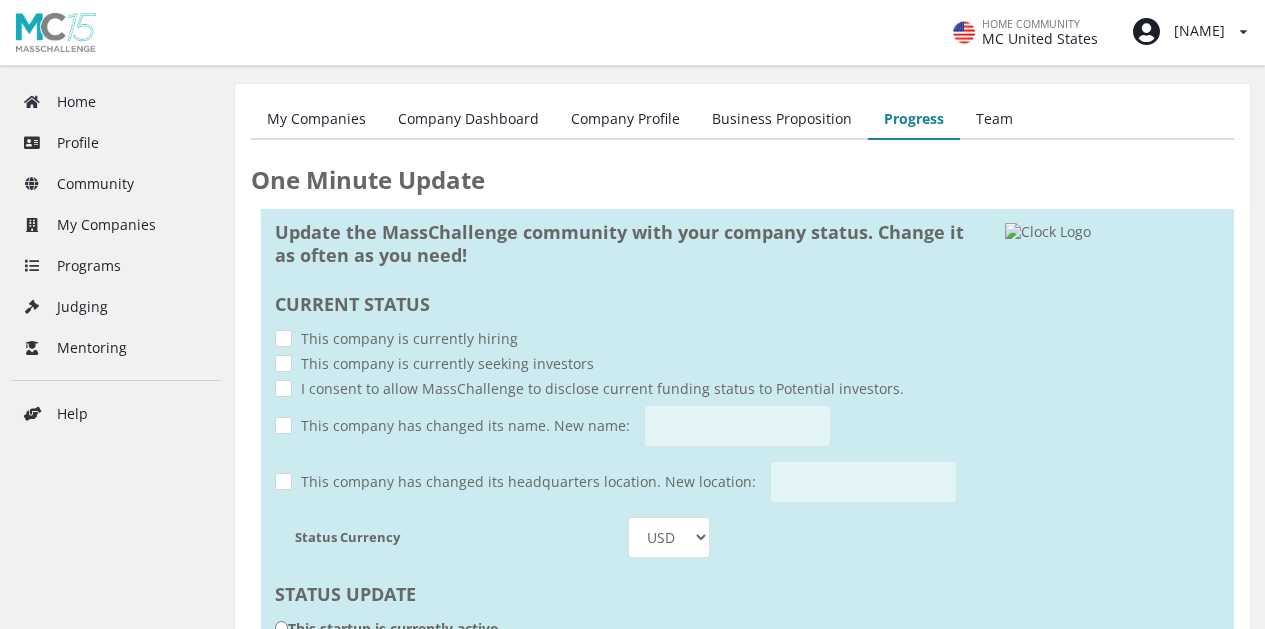 scroll, scrollTop: 0, scrollLeft: 0, axis: both 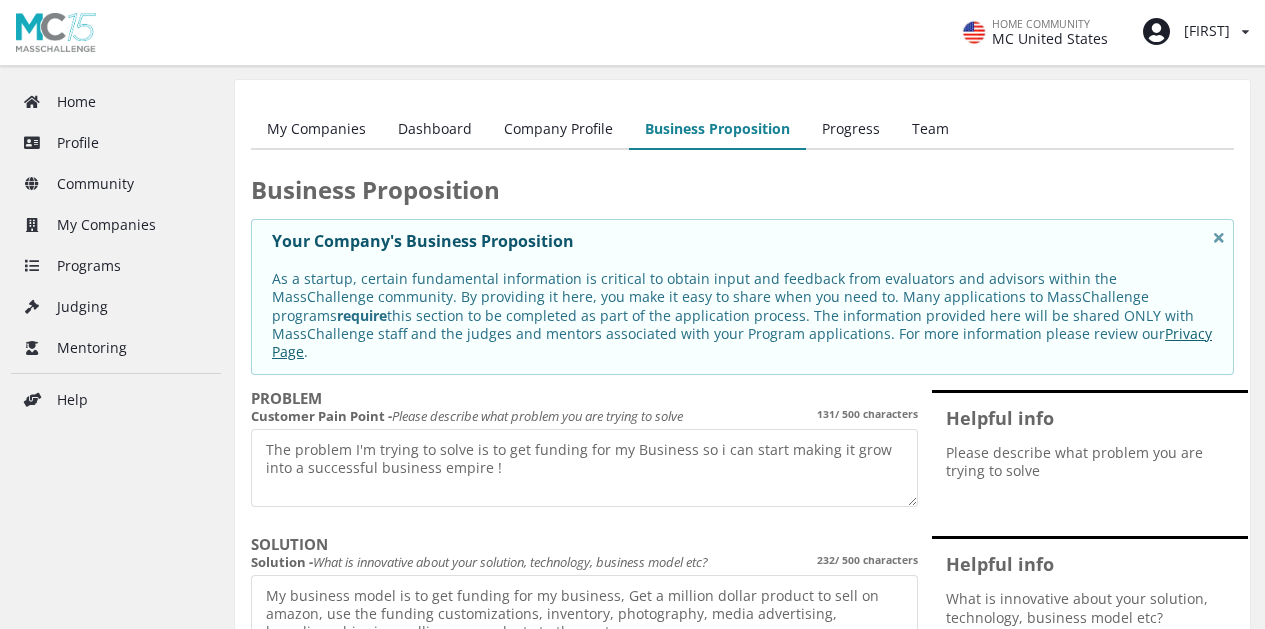 click on "My Companies" at bounding box center (316, 130) 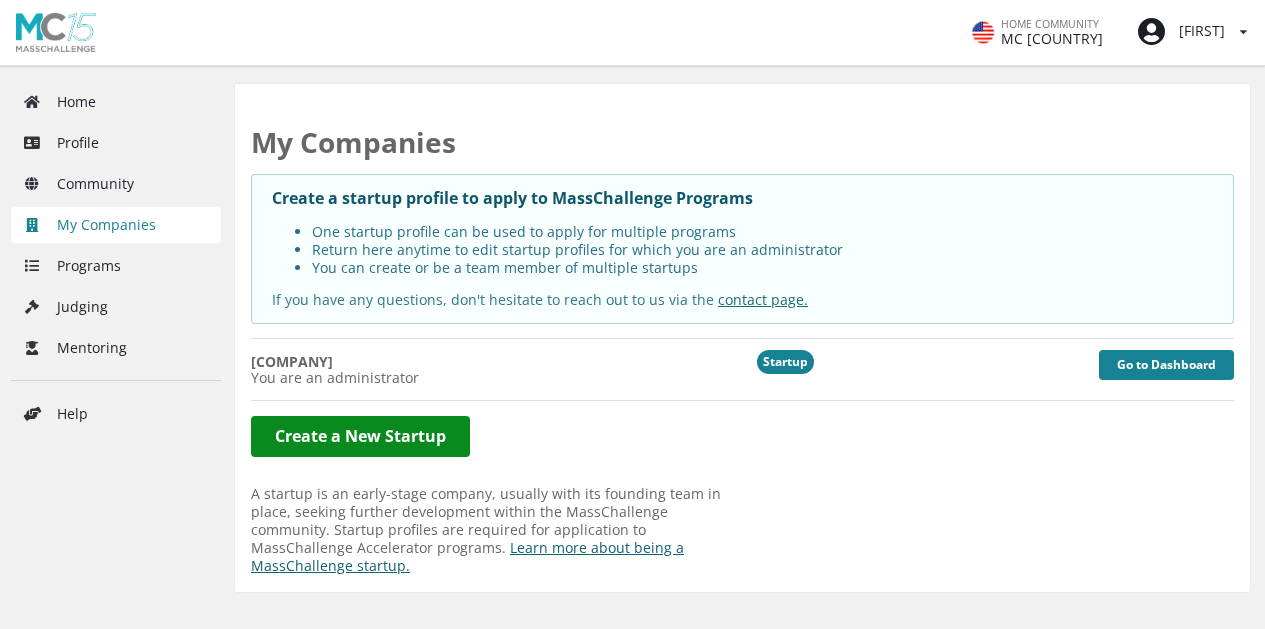 scroll, scrollTop: 0, scrollLeft: 0, axis: both 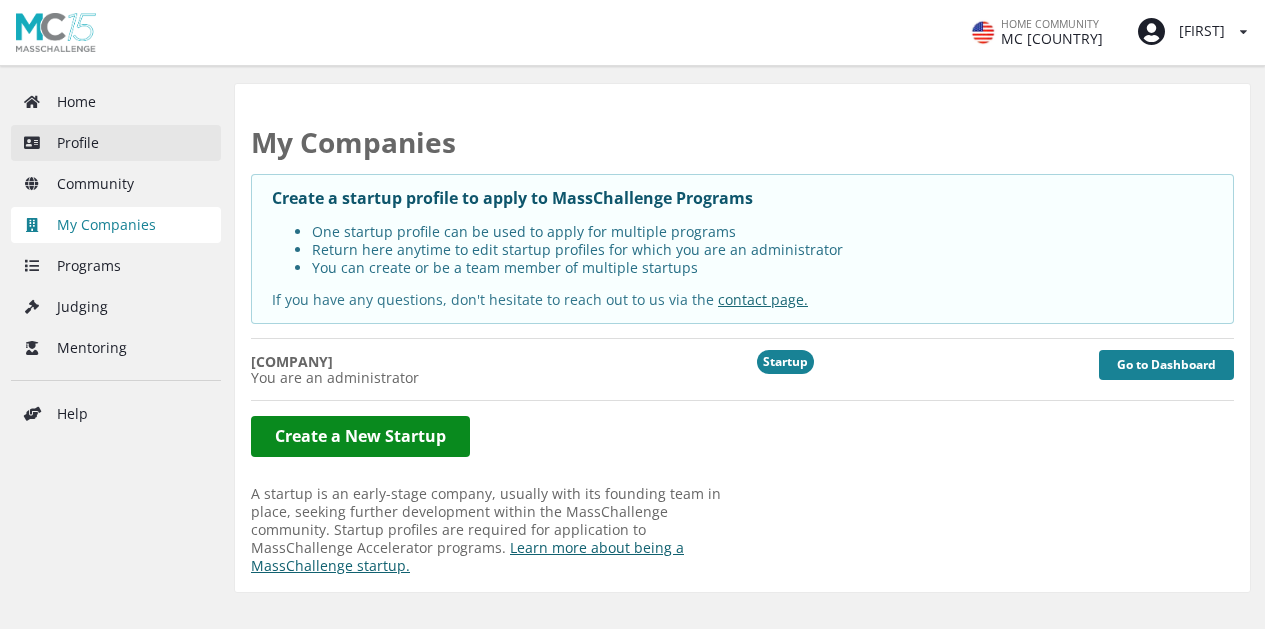 click on "Profile" at bounding box center (116, 143) 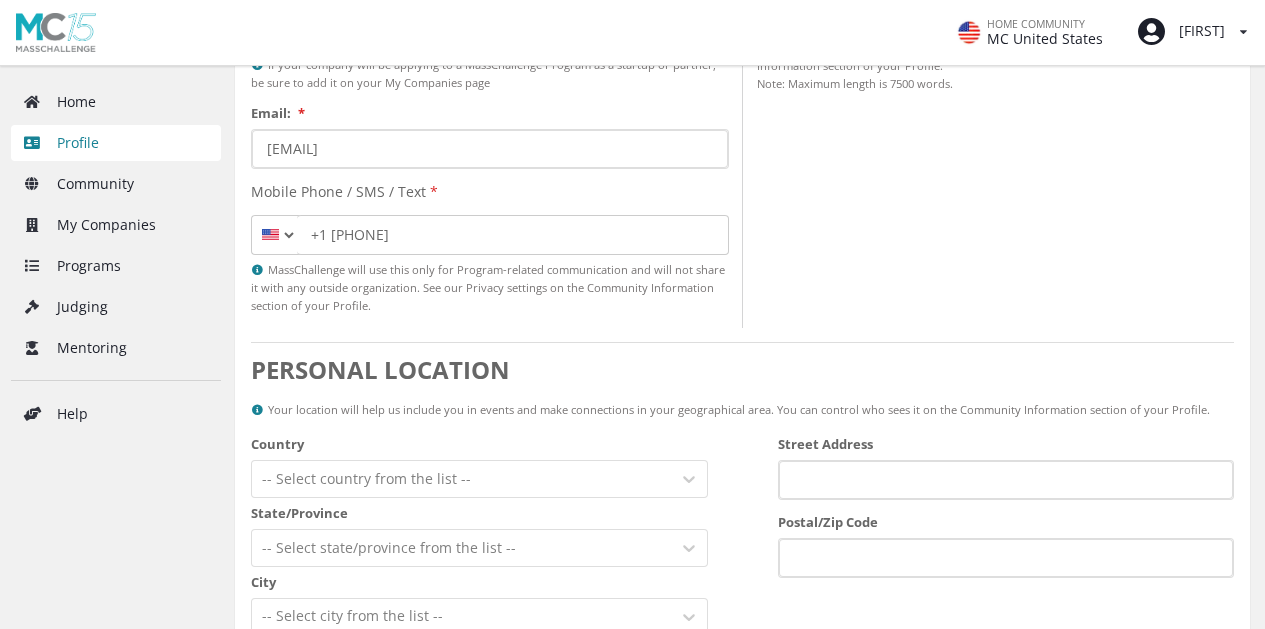 scroll, scrollTop: 0, scrollLeft: 0, axis: both 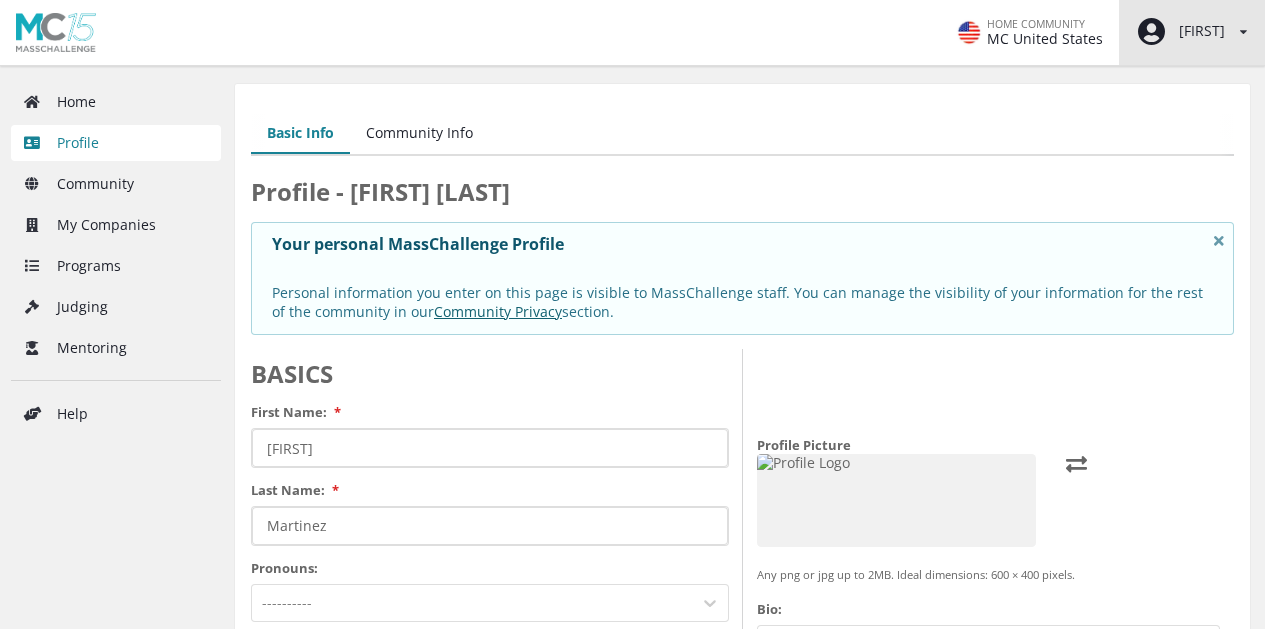 click at bounding box center [1151, 32] 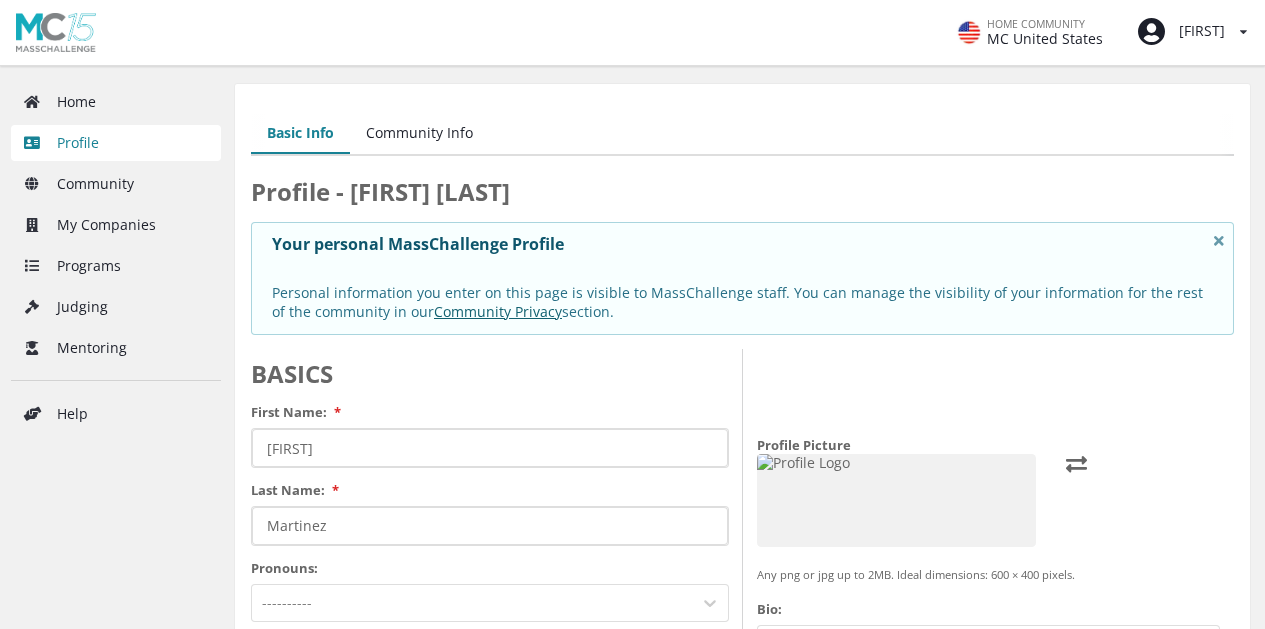 click on "Community Info" at bounding box center [419, 134] 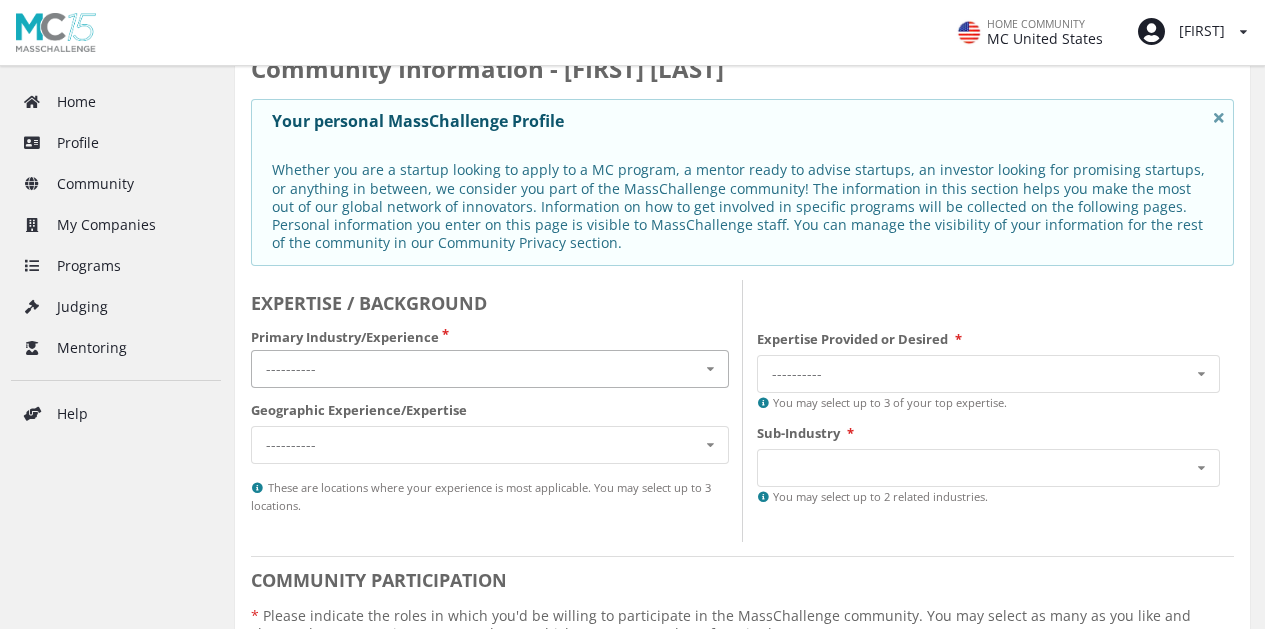 scroll, scrollTop: 264, scrollLeft: 0, axis: vertical 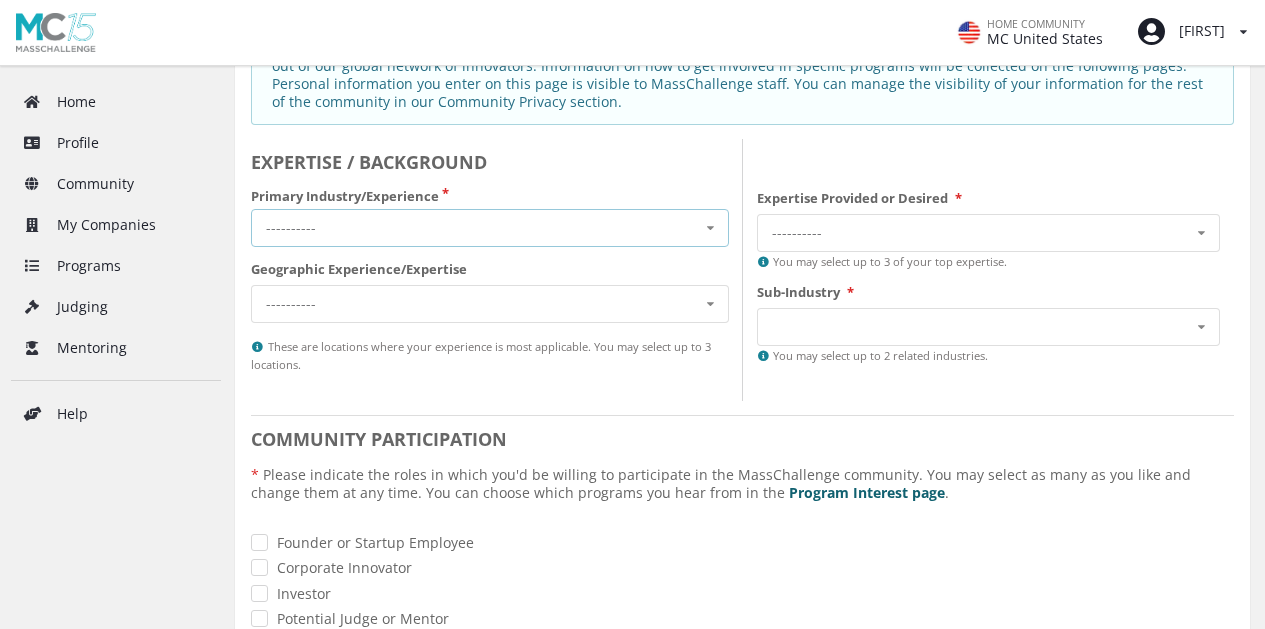 click on "---------- Cross-Industry Environment Finance Healthcare Industry 4.0 Security and Resiliency Sustainable Food" at bounding box center [490, 228] 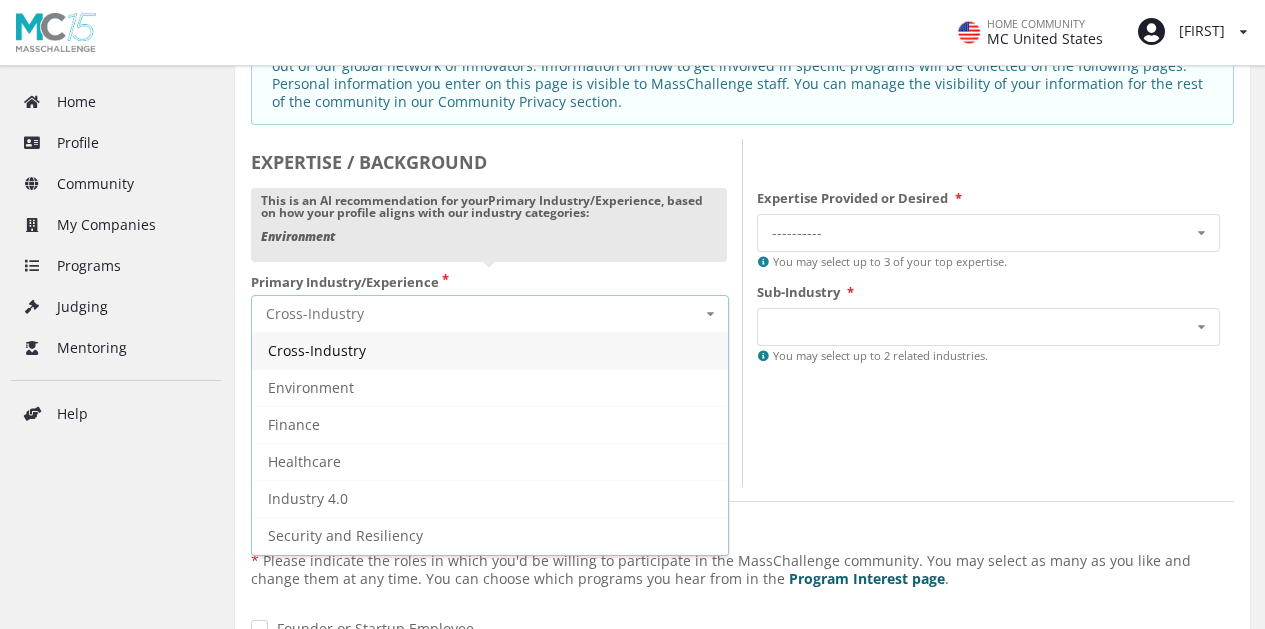click at bounding box center [710, 314] 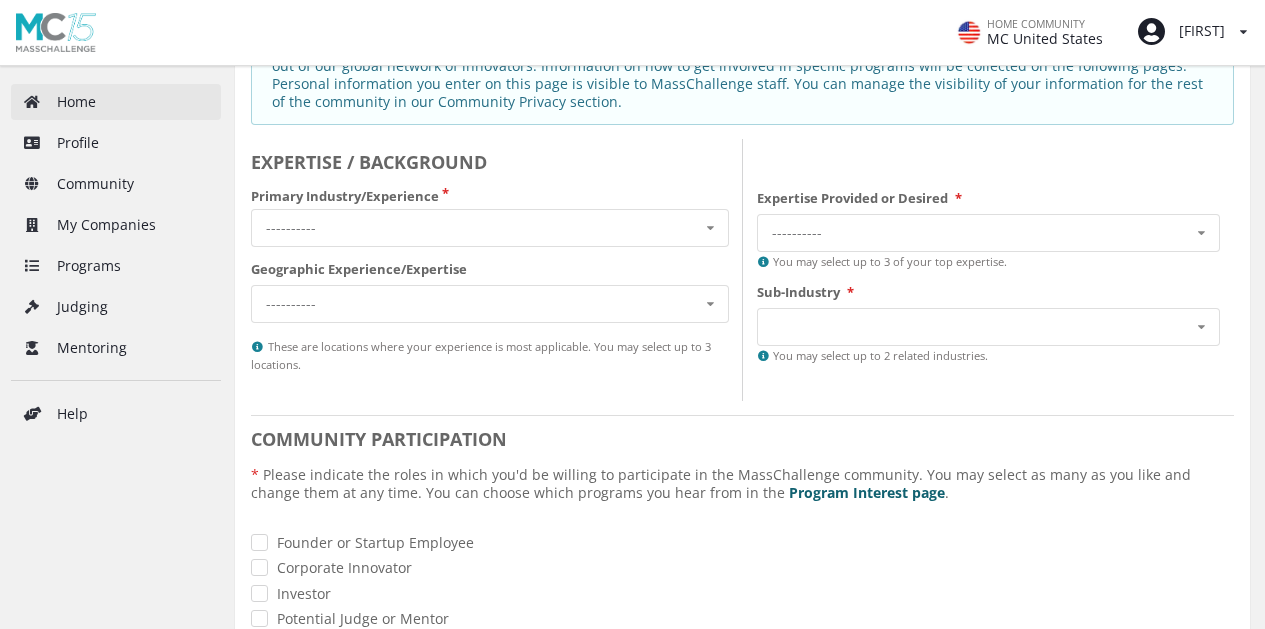 click on "Home" at bounding box center [116, 102] 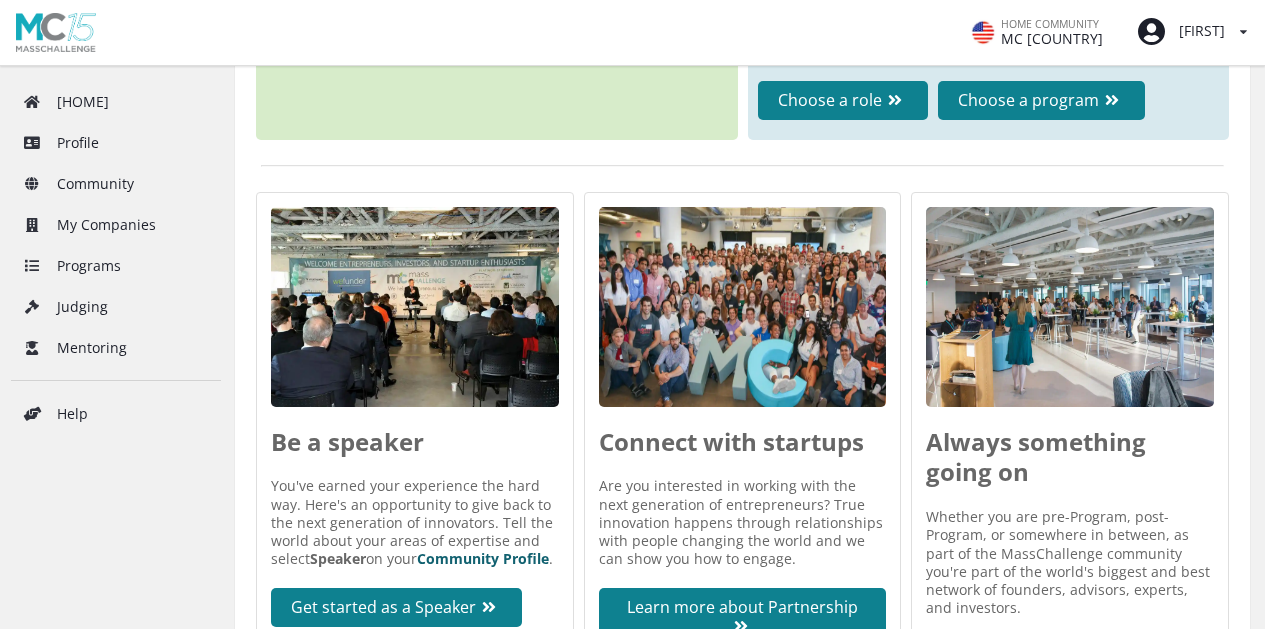 scroll, scrollTop: 1200, scrollLeft: 0, axis: vertical 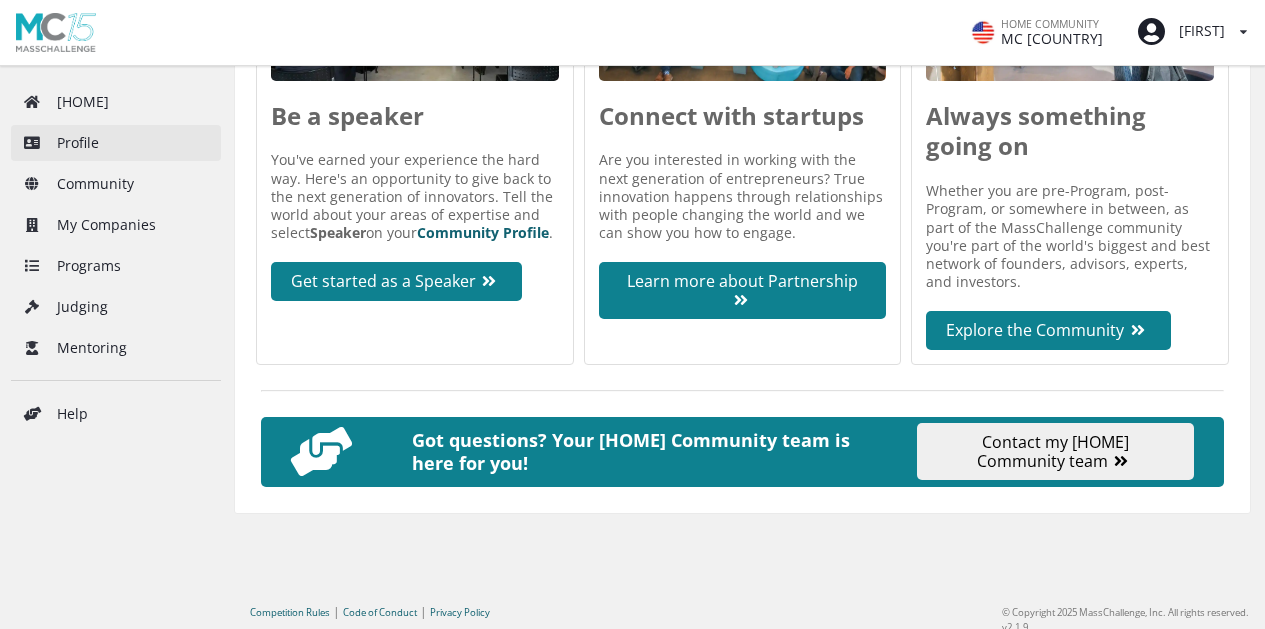 click on "Profile" at bounding box center [116, 143] 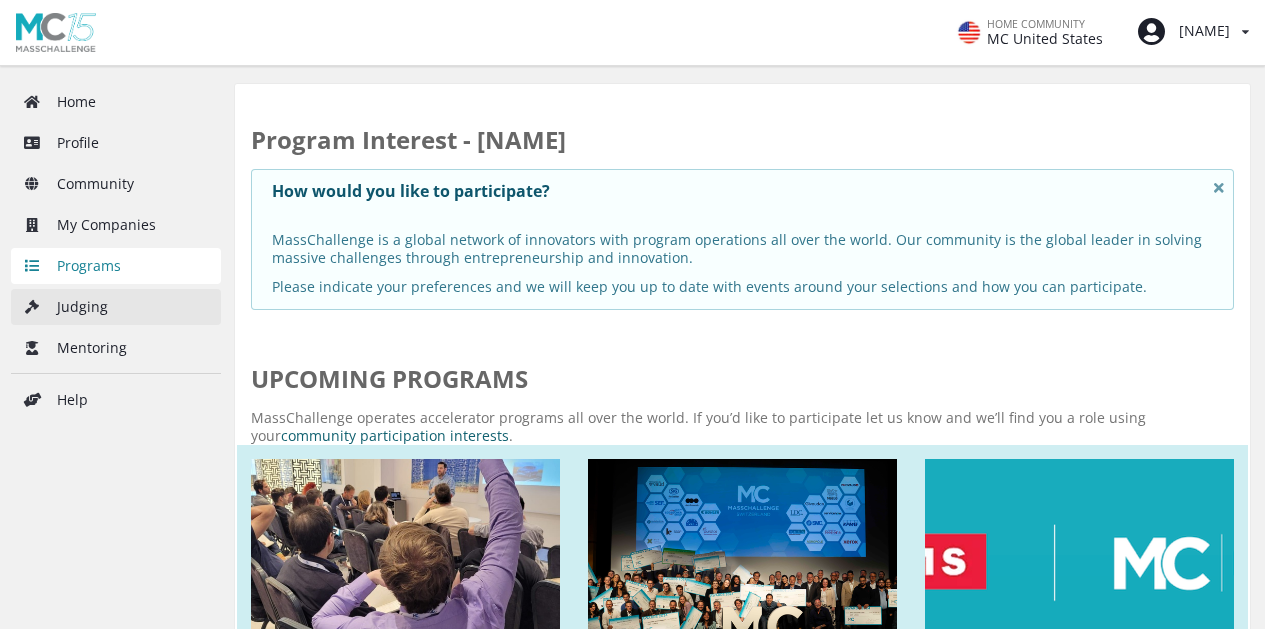 click on "Judging" at bounding box center (116, 307) 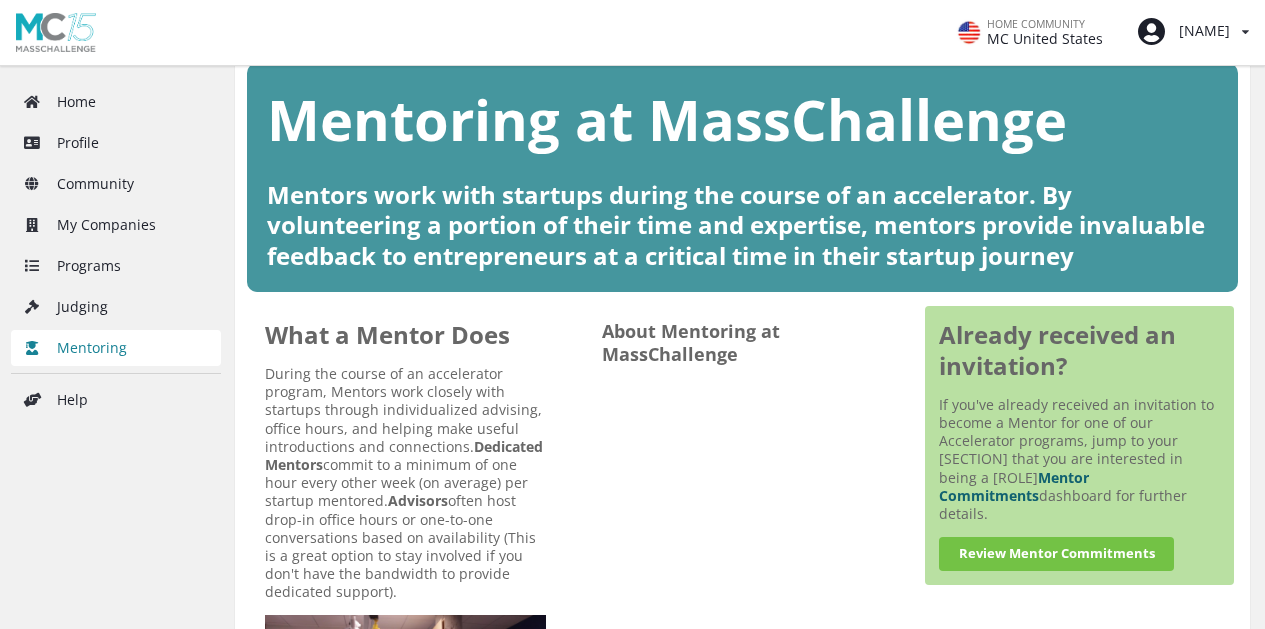 scroll, scrollTop: 0, scrollLeft: 0, axis: both 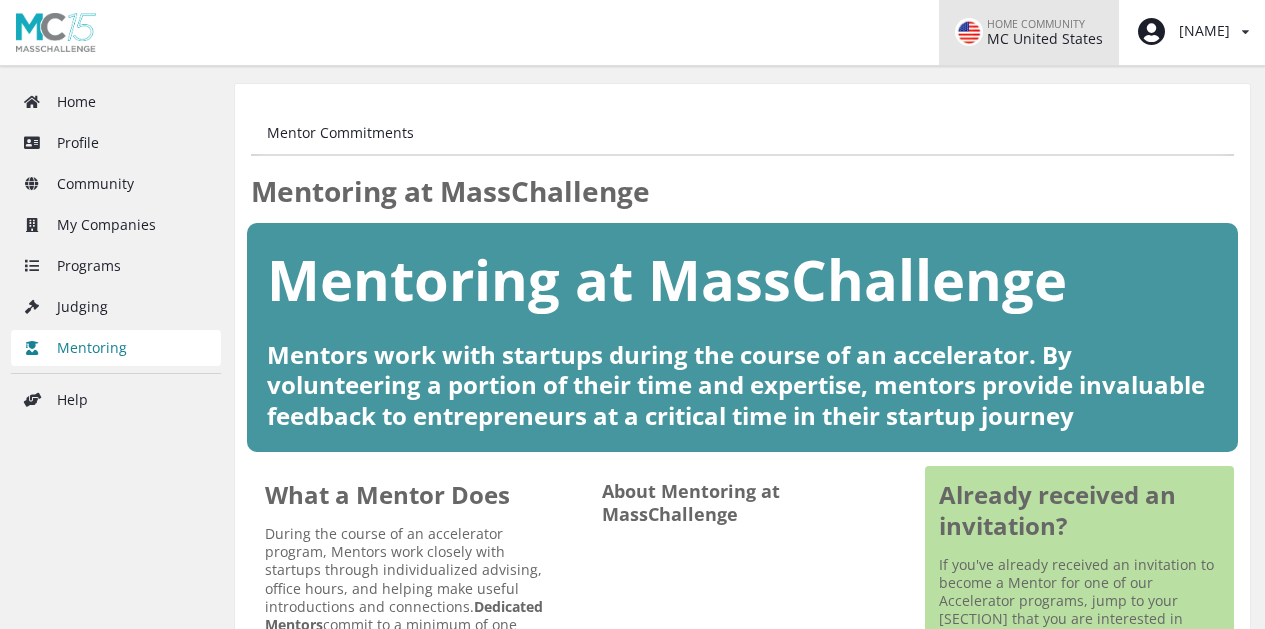 click on "MC United States" at bounding box center [1050, 39] 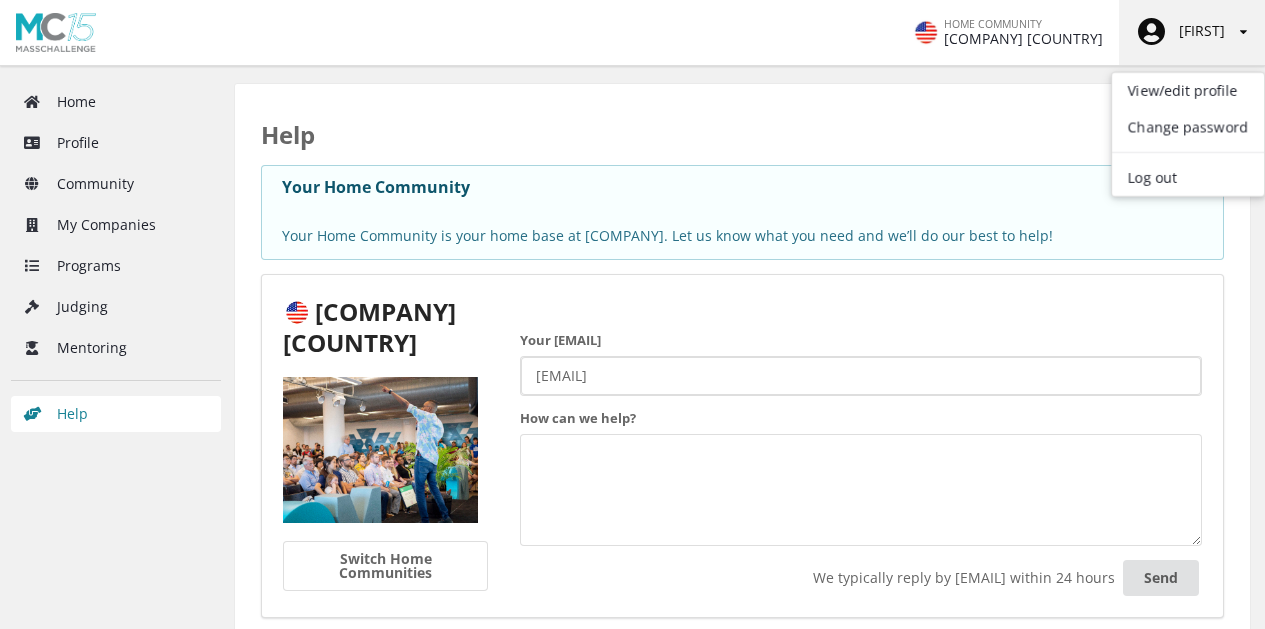 scroll, scrollTop: 0, scrollLeft: 0, axis: both 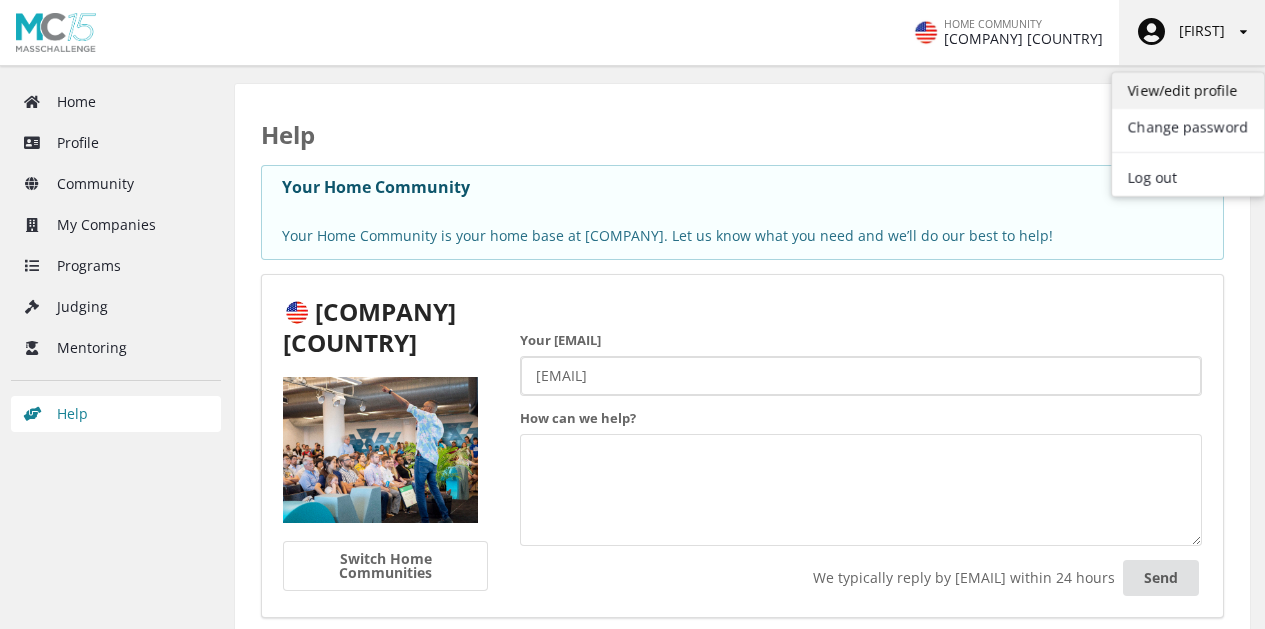 click on "View/edit profile" at bounding box center [1188, 91] 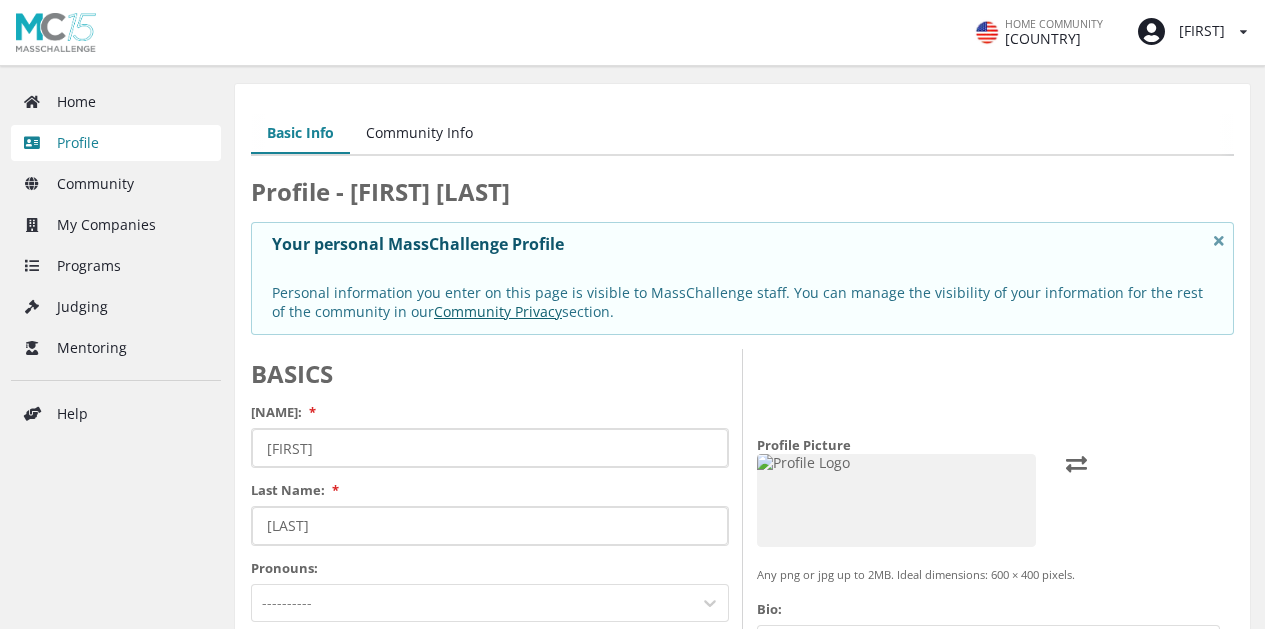 scroll, scrollTop: 0, scrollLeft: 0, axis: both 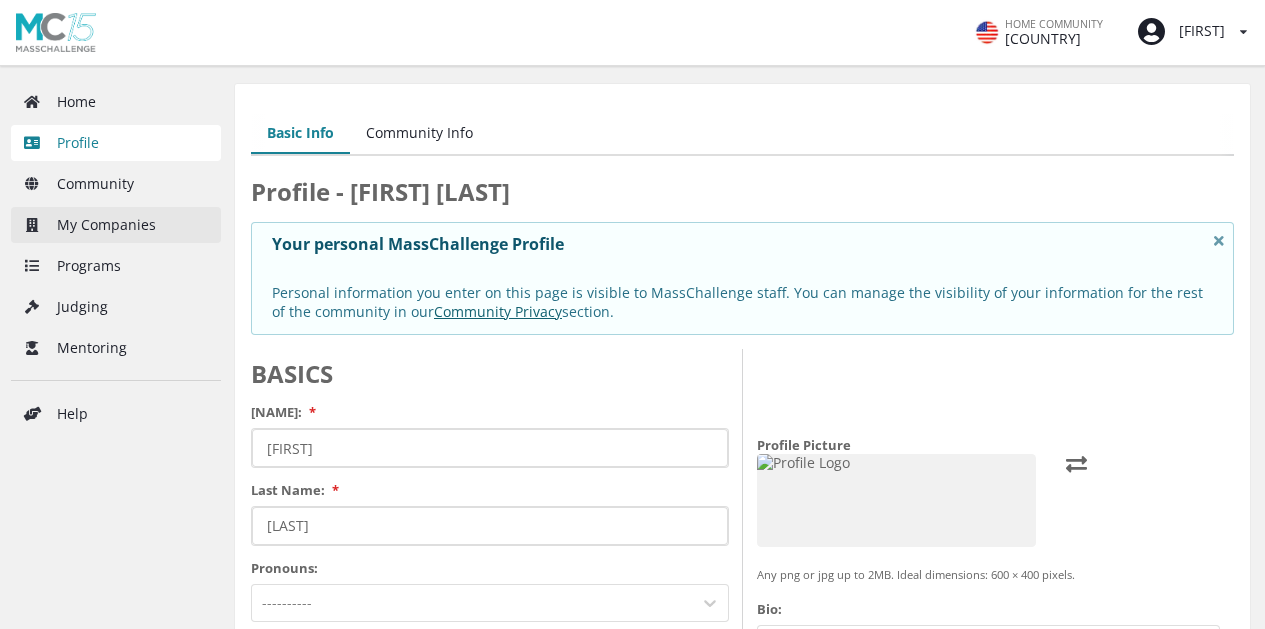 click on "My Companies" at bounding box center (116, 225) 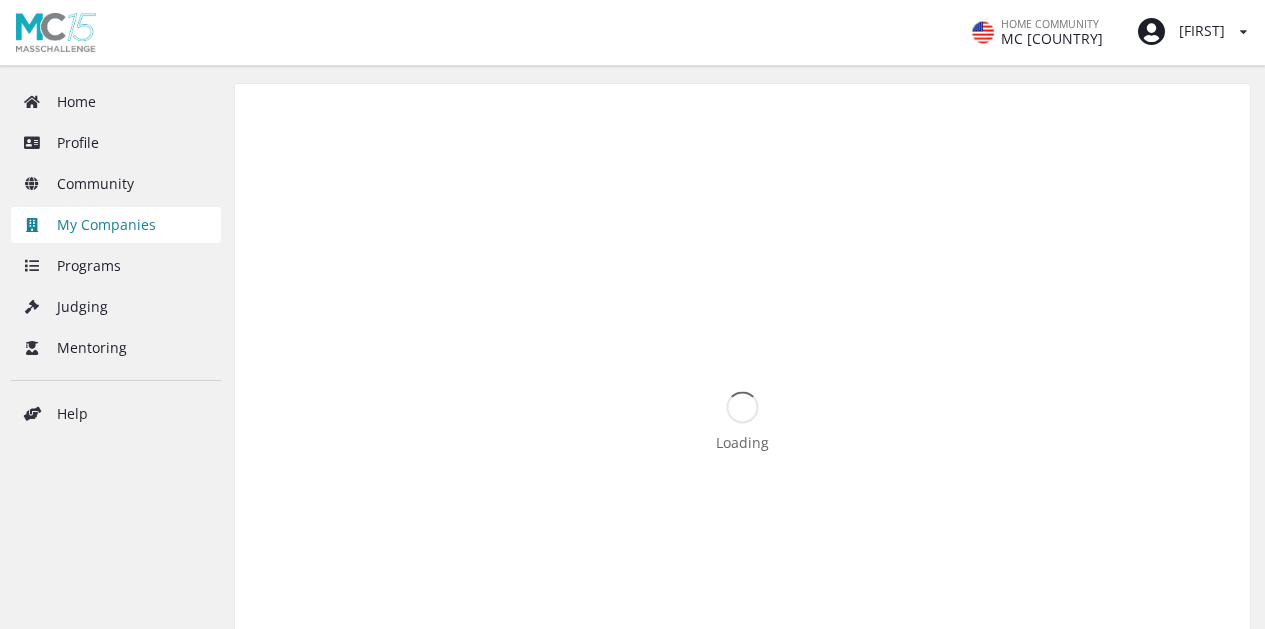 scroll, scrollTop: 0, scrollLeft: 0, axis: both 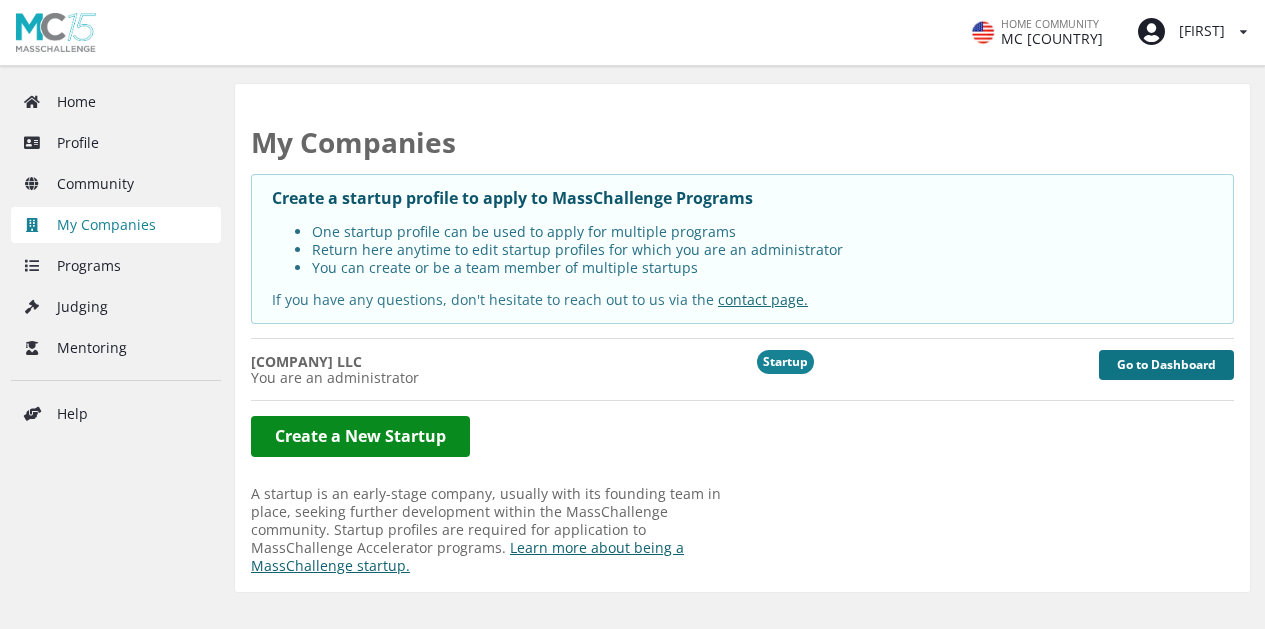 click on "Go to Dashboard" at bounding box center (1166, 365) 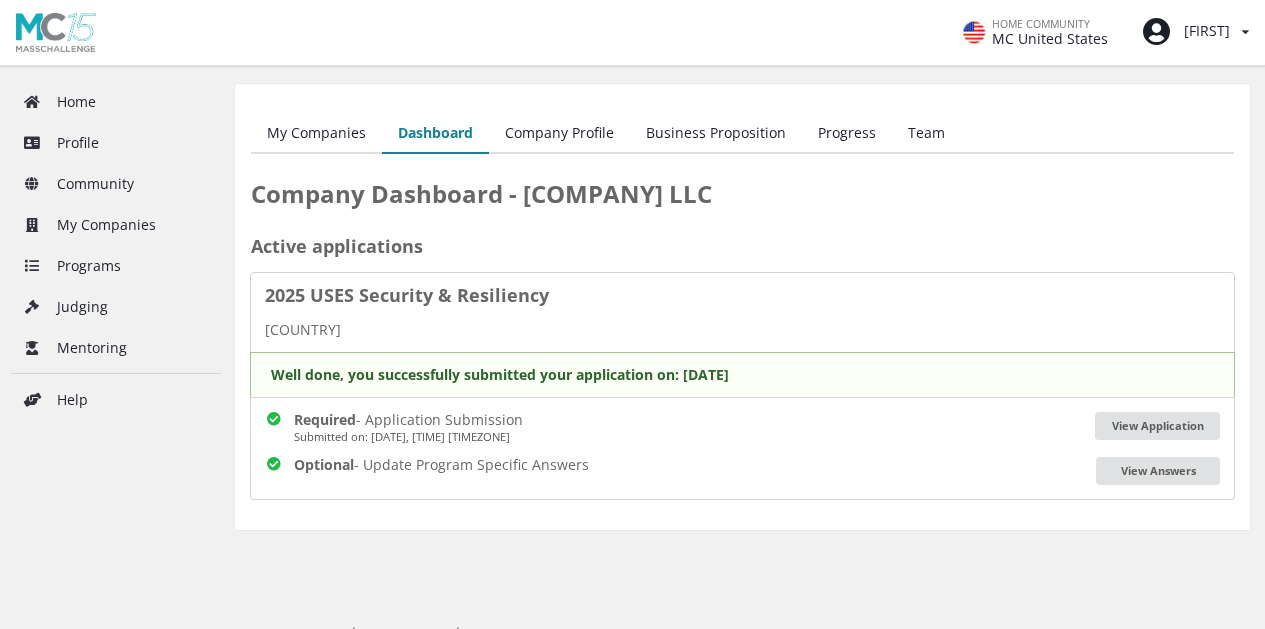 scroll, scrollTop: 0, scrollLeft: 0, axis: both 